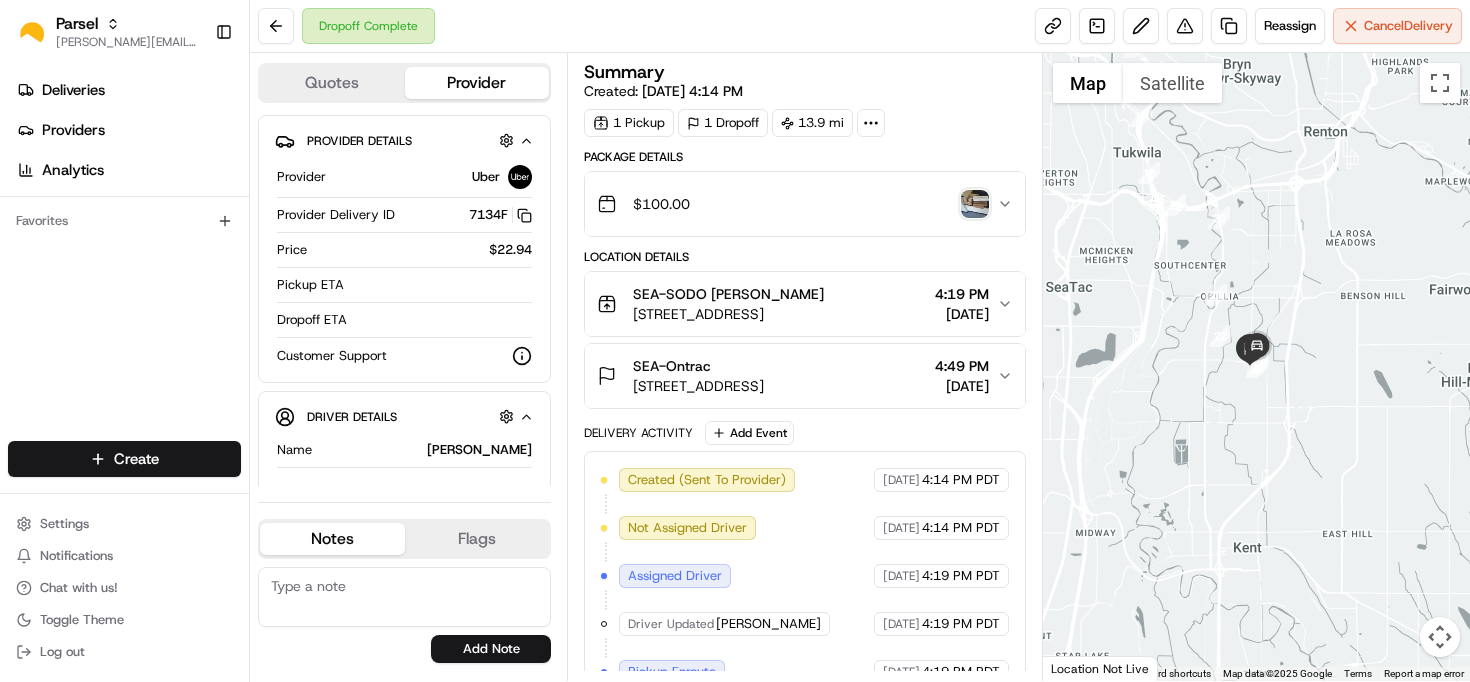 scroll, scrollTop: 0, scrollLeft: 0, axis: both 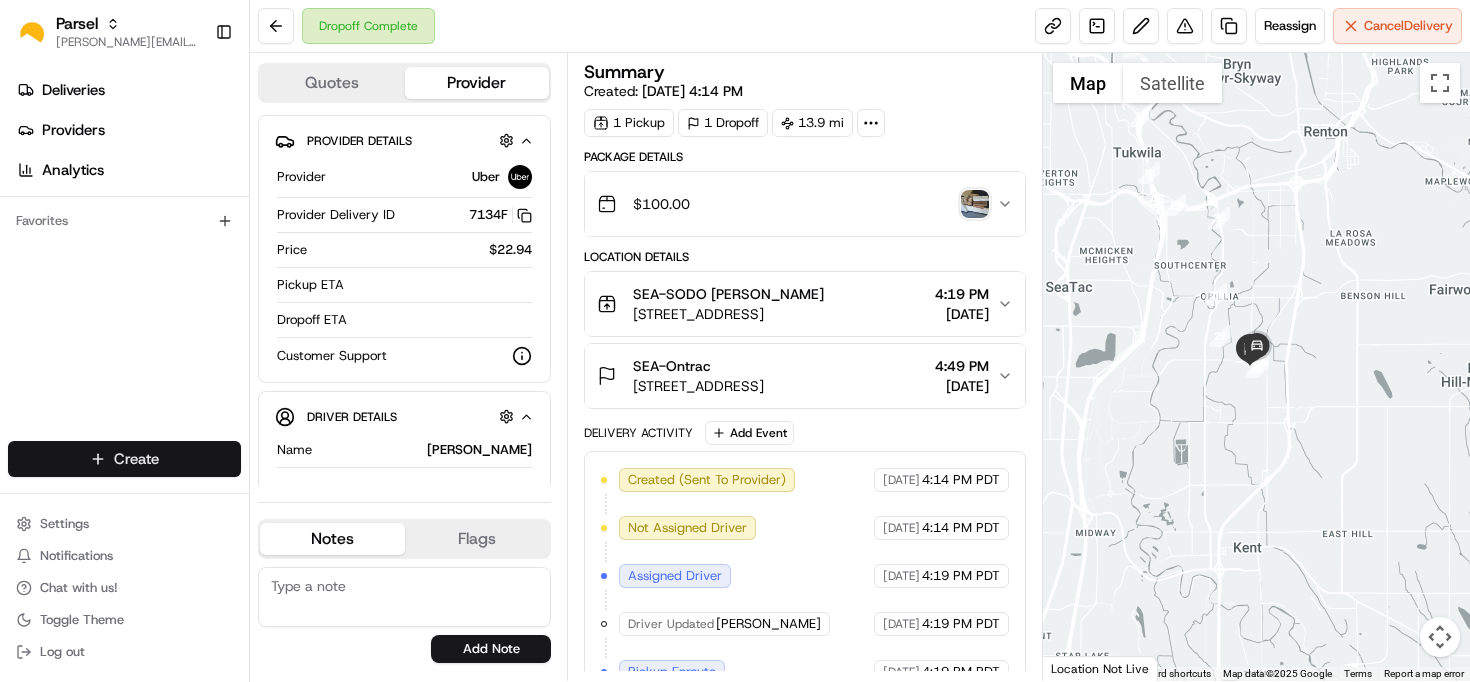 click on "Parsel [EMAIL_ADDRESS][PERSON_NAME][DOMAIN_NAME] Toggle Sidebar Deliveries Providers Analytics Favorites Main Menu Members & Organization Organization Users Roles Preferences Customization Tracking Orchestration Automations Dispatch Strategy Locations Pickup Locations Dropoff Locations Billing Billing Refund Requests Integrations Notification Triggers Webhooks API Keys Request Logs Create Settings Notifications Chat with us! Toggle Theme Log out Dropoff Complete Reassign Cancel  Delivery Quotes Provider Provider Details Hidden ( 1 ) Provider Uber   Provider Delivery ID 7134F Copy  del_gI25fgbCQqS9iHAz6ScTTw 7134F Price $22.94 Pickup ETA Dropoff ETA Customer Support Driver Details Hidden ( 5 ) Name [PERSON_NAME] Pickup Phone Number +1 312 766 6835 ext. 75293430 Dropoff Phone Number [PHONE_NUMBER] Tip $5.00 Type car Make Dodge Model Challenger Color darkblue License Plate Number ***6000 Notes Flags No results found Add Note No results found Add Flag Summary Created:   [DATE] 4:14 PM 1   Pickup 1   Dropoff $ +" at bounding box center (735, 341) 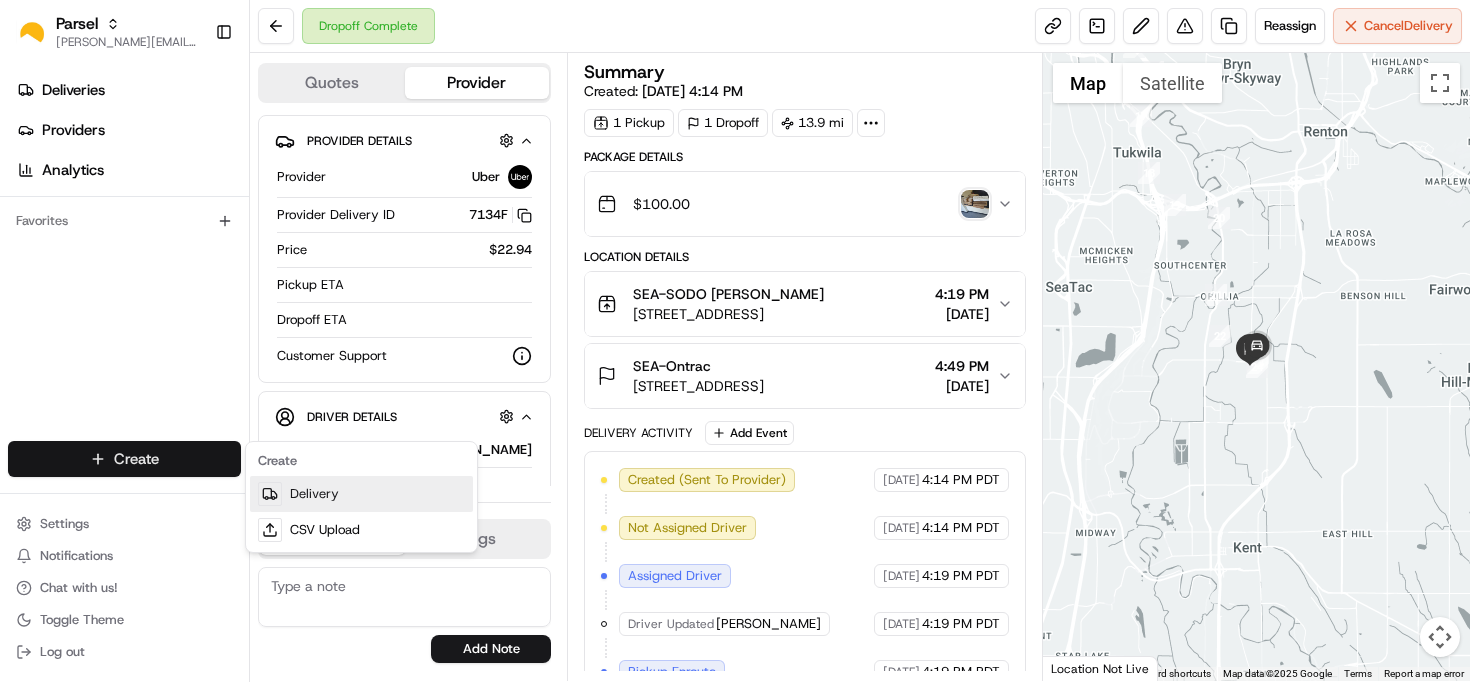 click on "Delivery" at bounding box center [361, 494] 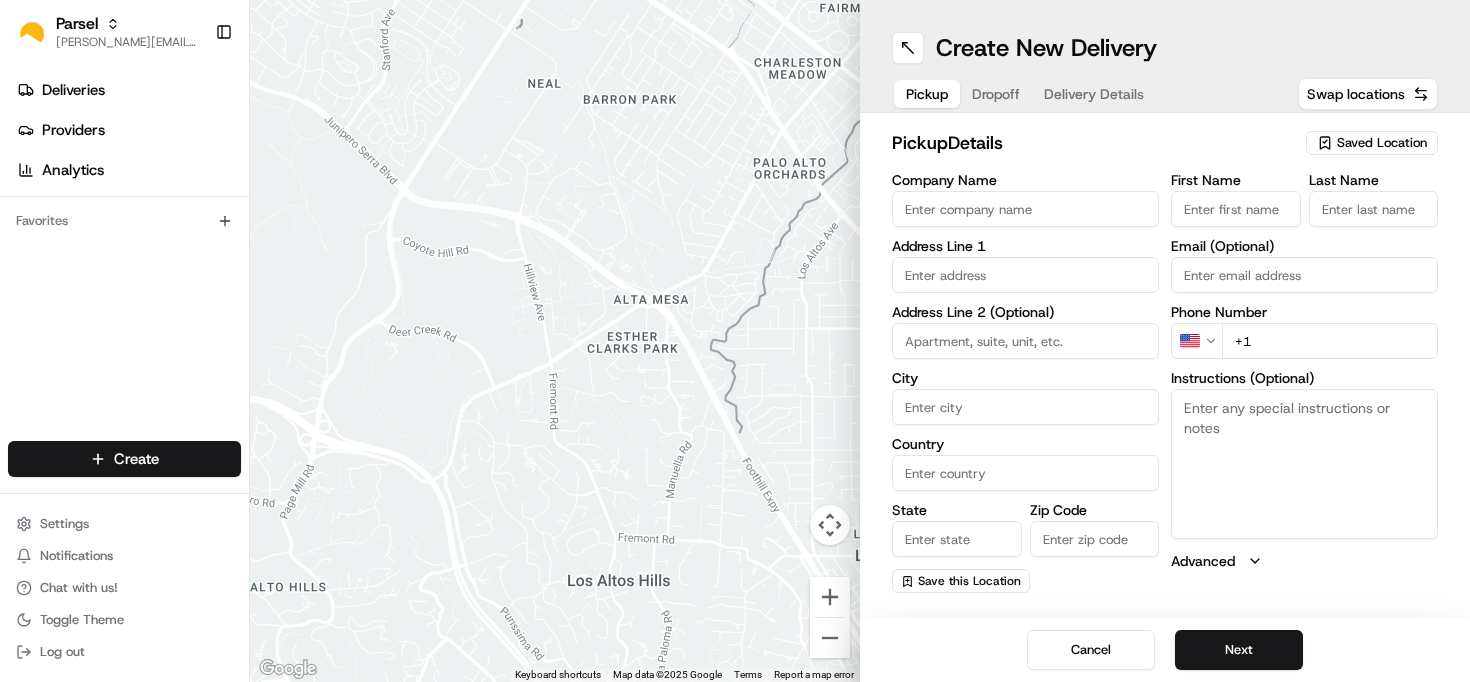click on "Saved Location" at bounding box center [1382, 143] 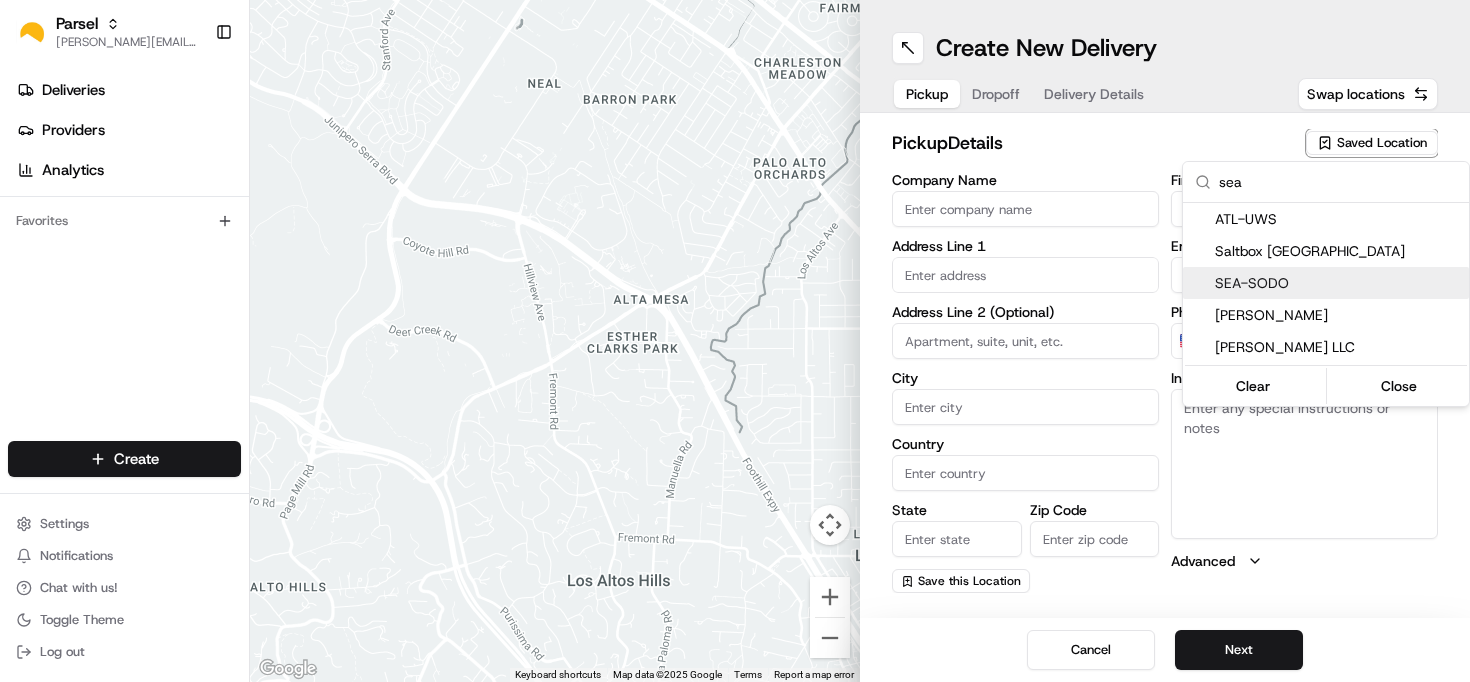 type on "sea" 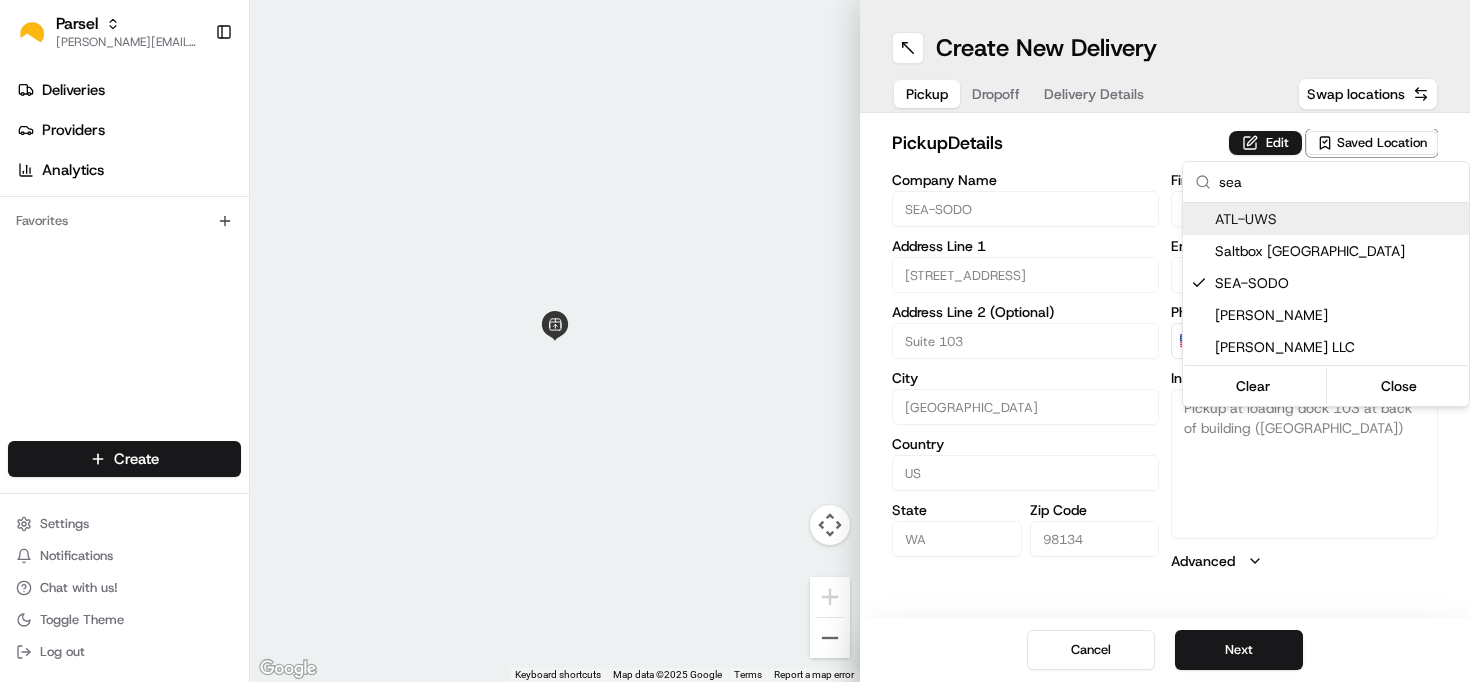 click on "Parsel [EMAIL_ADDRESS][PERSON_NAME][DOMAIN_NAME] Toggle Sidebar Deliveries Providers Analytics Favorites Main Menu Members & Organization Organization Users Roles Preferences Customization Tracking Orchestration Automations Dispatch Strategy Locations Pickup Locations Dropoff Locations Billing Billing Refund Requests Integrations Notification Triggers Webhooks API Keys Request Logs Create Settings Notifications Chat with us! Toggle Theme Log out ← Move left → Move right ↑ Move up ↓ Move down + Zoom in - Zoom out Home Jump left by 75% End Jump right by 75% Page Up Jump up by 75% Page Down Jump down by 75% Keyboard shortcuts Map Data Map data ©2025 Google Map data ©2025 Google 2 m  Click to toggle between metric and imperial units Terms Report a map error Create New Delivery Pickup Dropoff Delivery Details Swap locations pickup  Details  Edit Saved Location Company Name SEA-SODO Address Line 1 [STREET_ADDRESS][US_STATE]" at bounding box center (735, 341) 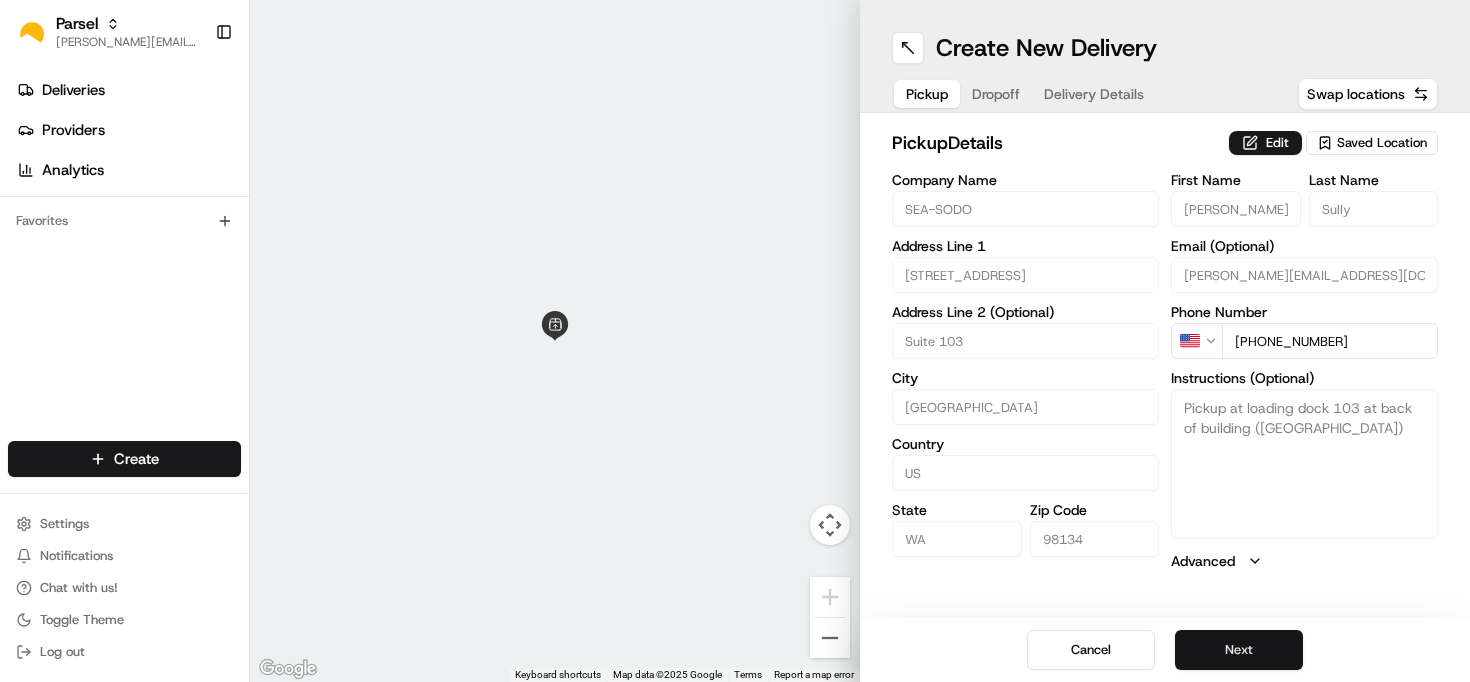 click on "Next" at bounding box center [1239, 650] 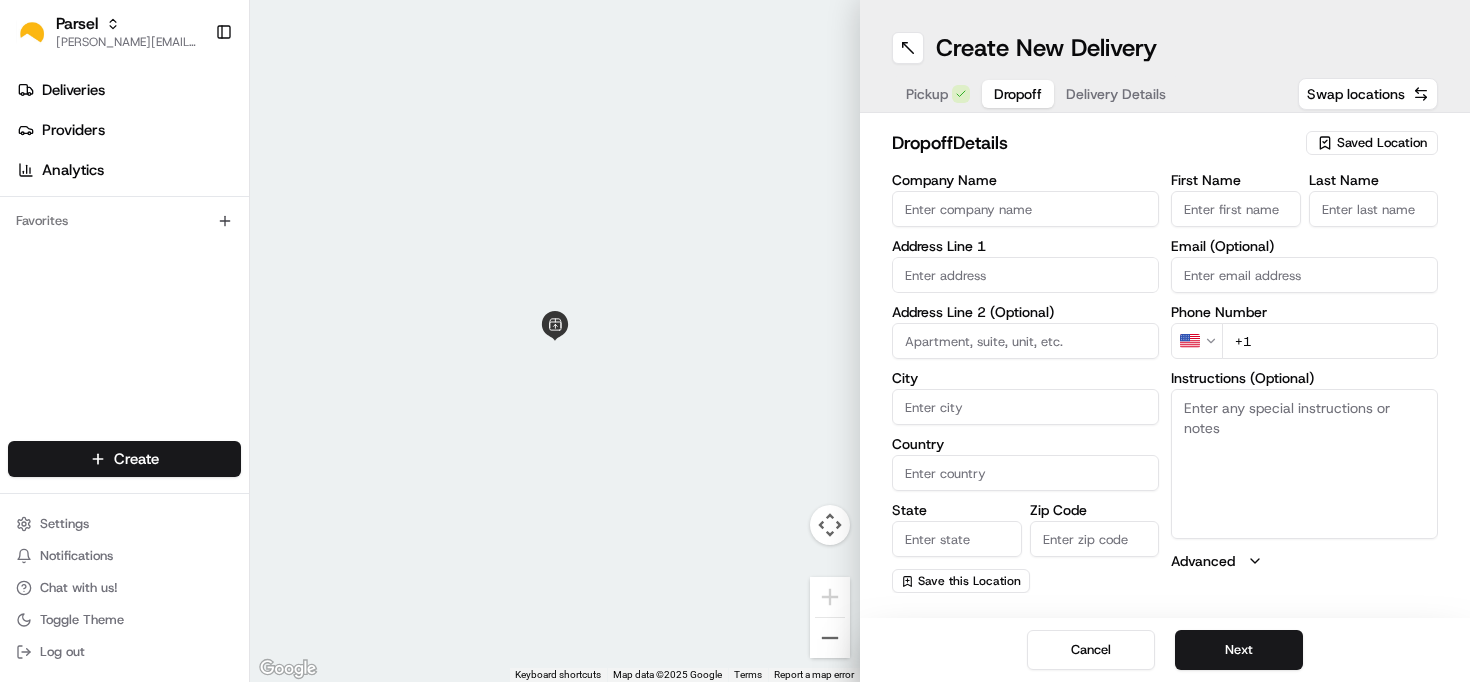 click on "Saved Location" at bounding box center (1372, 143) 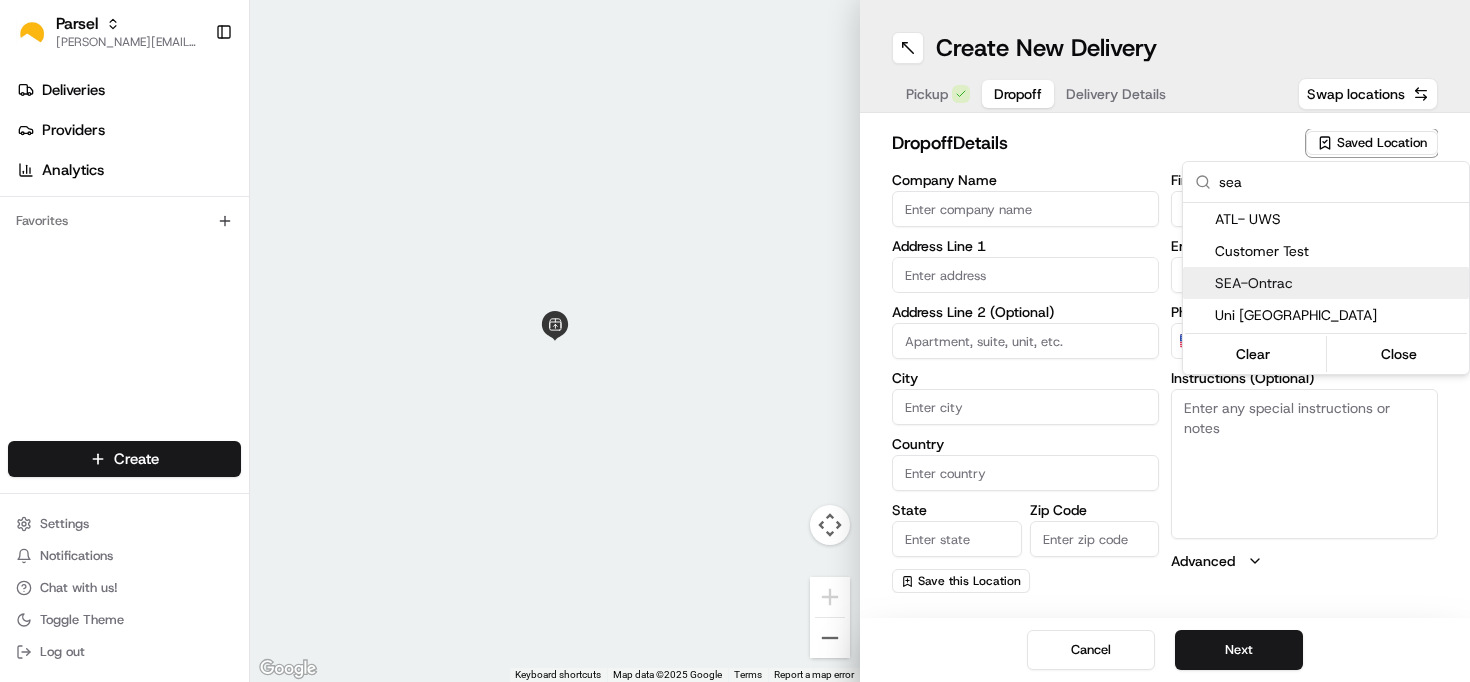 type on "sea" 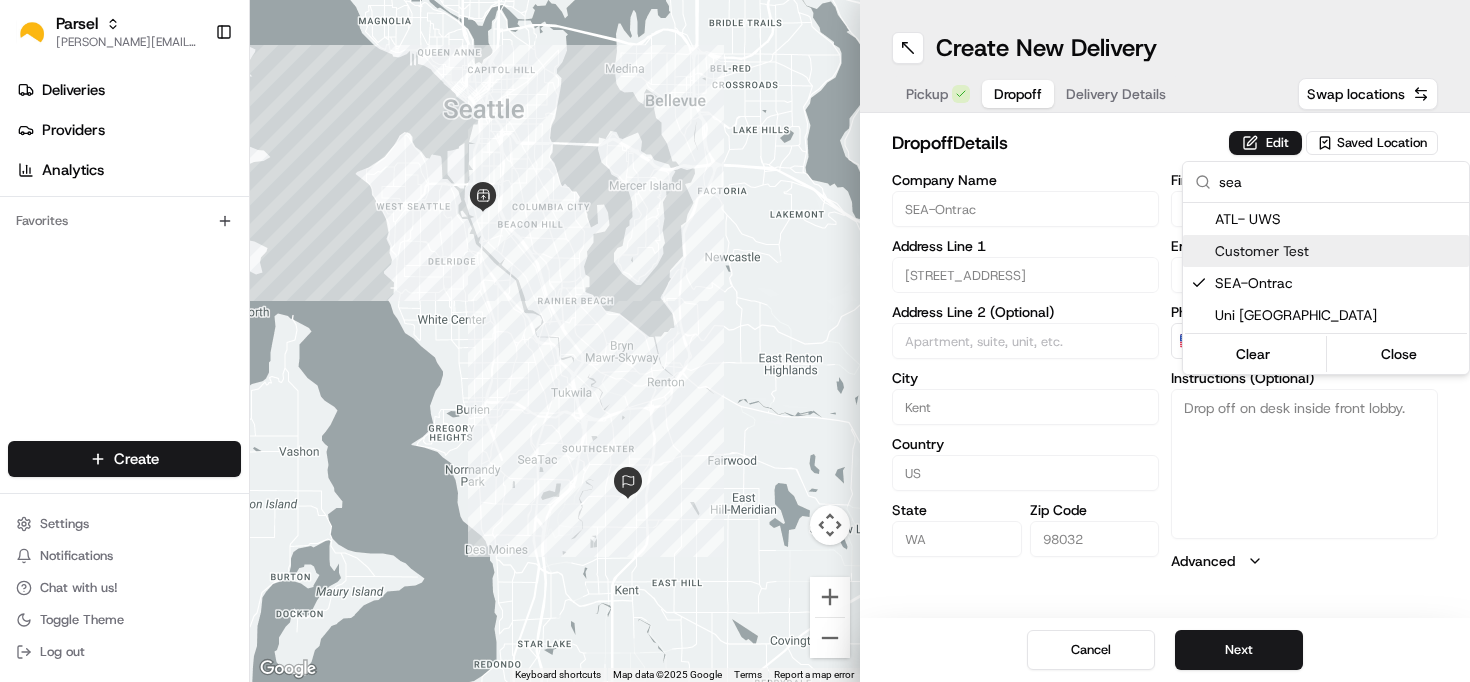 click on "Parsel [EMAIL_ADDRESS][PERSON_NAME][DOMAIN_NAME] Toggle Sidebar Deliveries Providers Analytics Favorites Main Menu Members & Organization Organization Users Roles Preferences Customization Tracking Orchestration Automations Dispatch Strategy Locations Pickup Locations Dropoff Locations Billing Billing Refund Requests Integrations Notification Triggers Webhooks API Keys Request Logs Create Settings Notifications Chat with us! Toggle Theme Log out ← Move left → Move right ↑ Move up ↓ Move down + Zoom in - Zoom out Home Jump left by 75% End Jump right by 75% Page Up Jump up by 75% Page Down Jump down by 75% Keyboard shortcuts Map Data Map data ©2025 Google Map data ©2025 Google 2 km  Click to toggle between metric and imperial units Terms Report a map error Create New Delivery Pickup Dropoff Delivery Details Swap locations dropoff  Details  Edit Saved Location Company Name SEA-Ontrac Address Line 1 [STREET_ADDRESS] S Address Line 2 (Optional) [GEOGRAPHIC_DATA] [US_STATE] Zip Code 98032 First Name US" at bounding box center [735, 341] 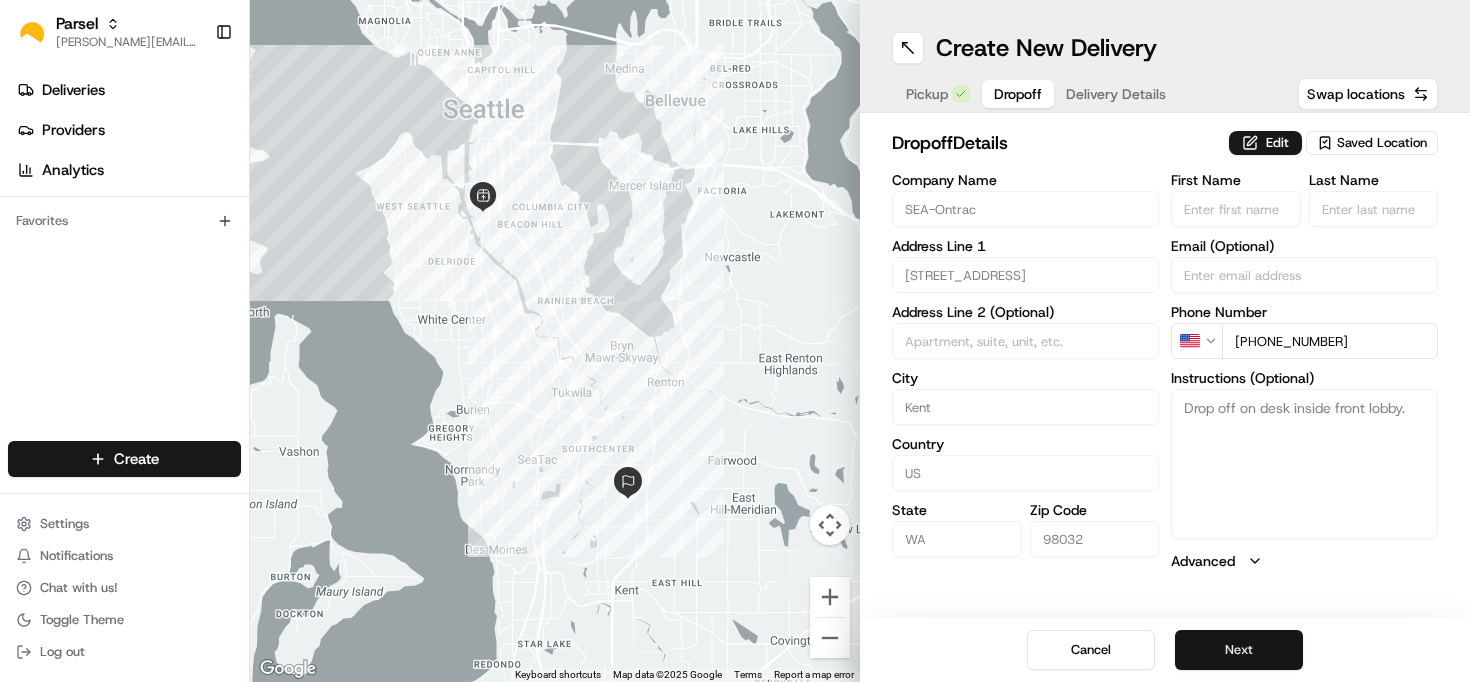 click on "Next" at bounding box center (1239, 650) 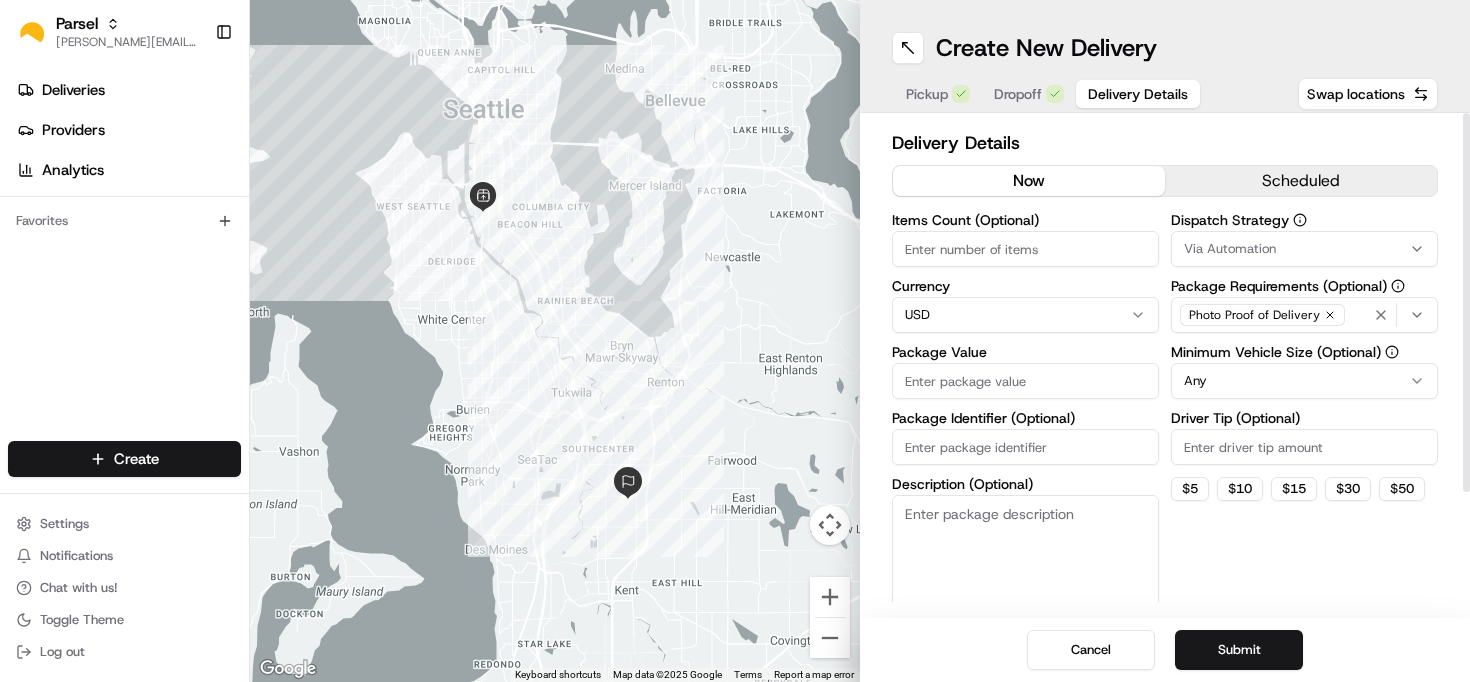 click on "Items Count (Optional)" at bounding box center [1025, 249] 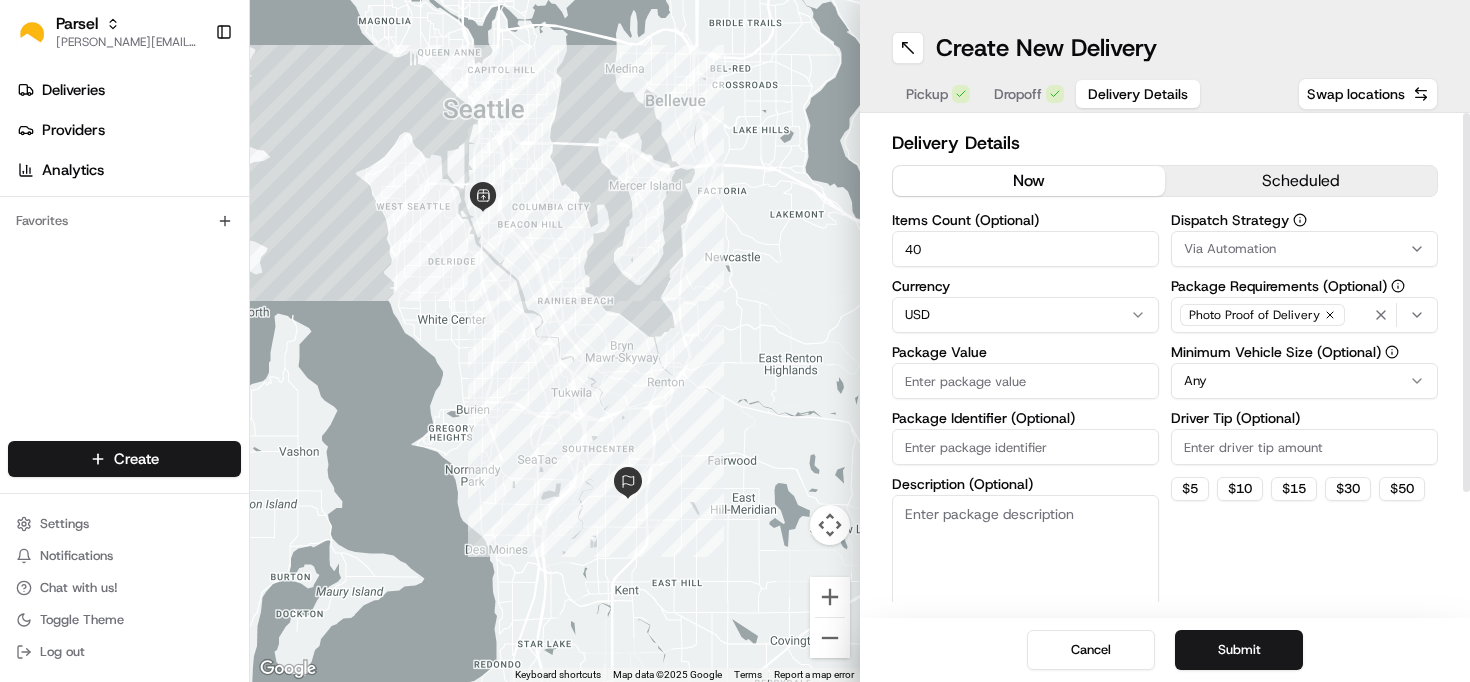 type on "40" 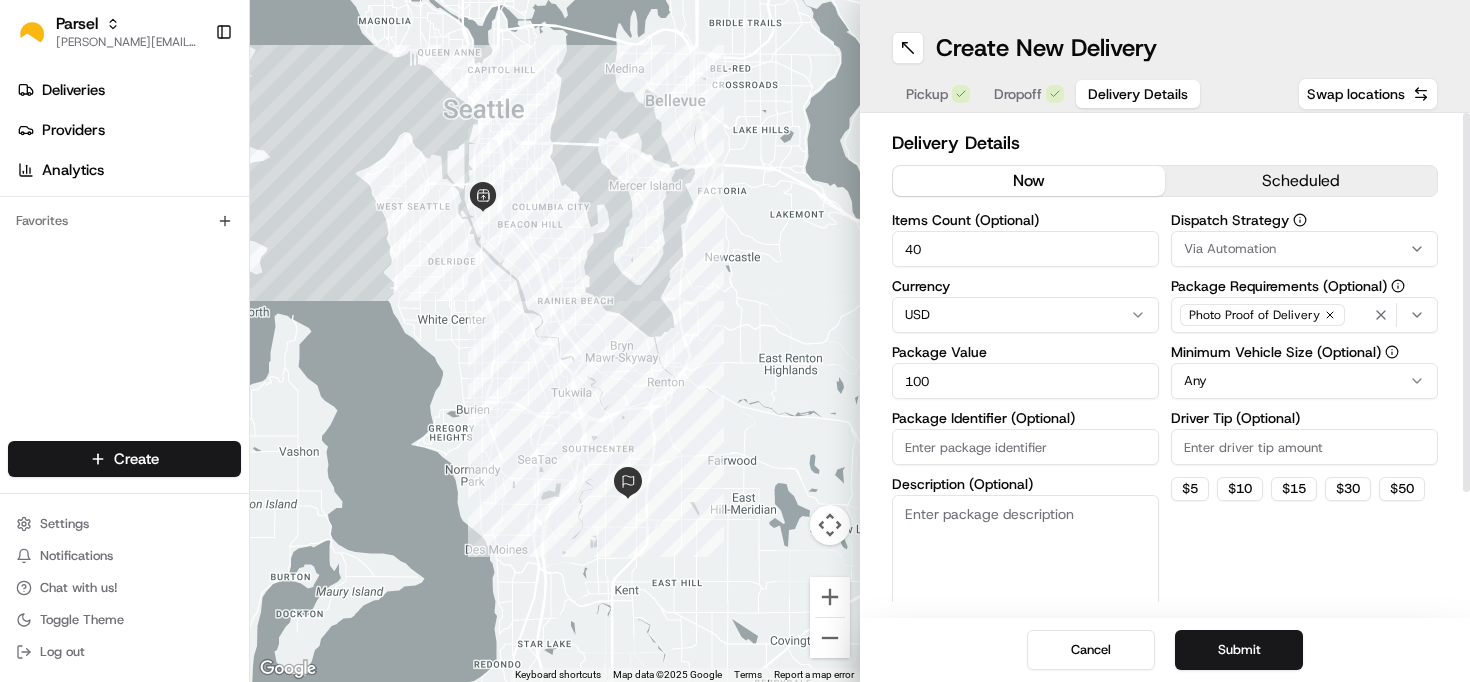 type on "100" 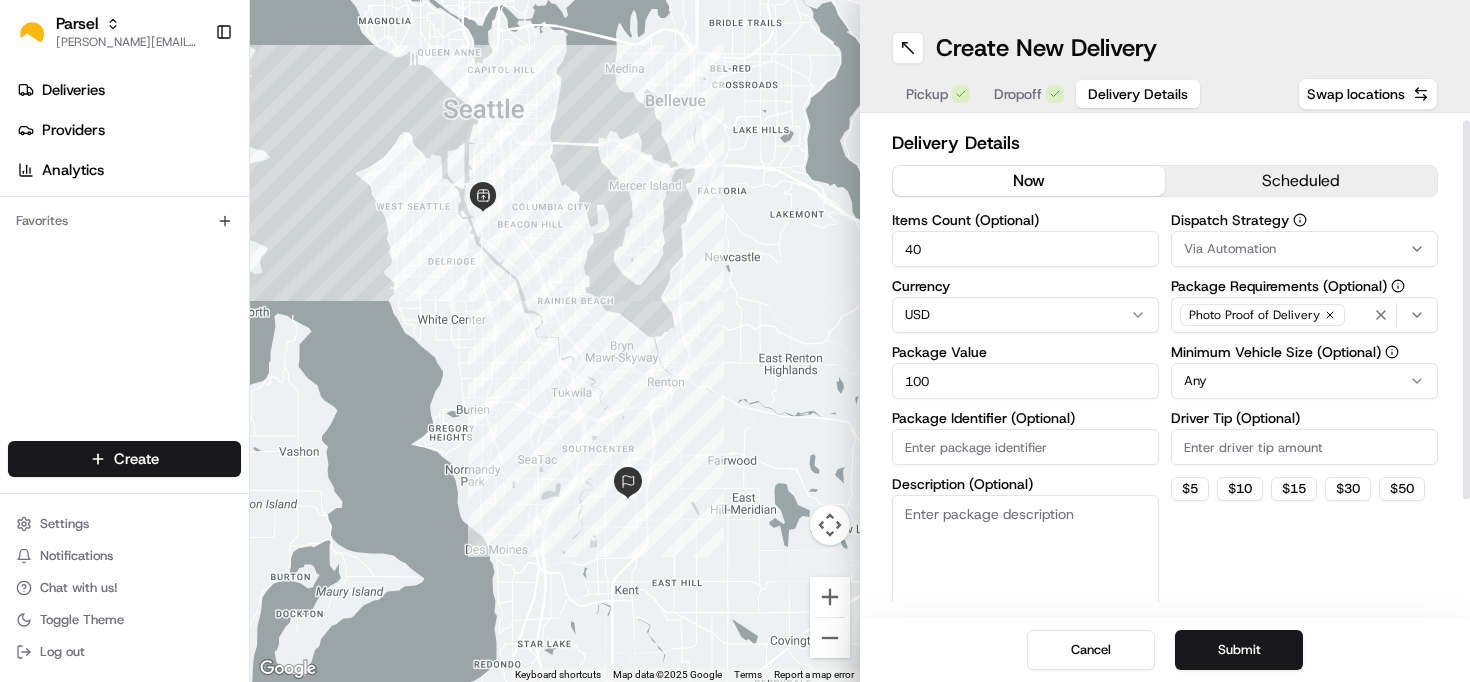 scroll, scrollTop: 28, scrollLeft: 0, axis: vertical 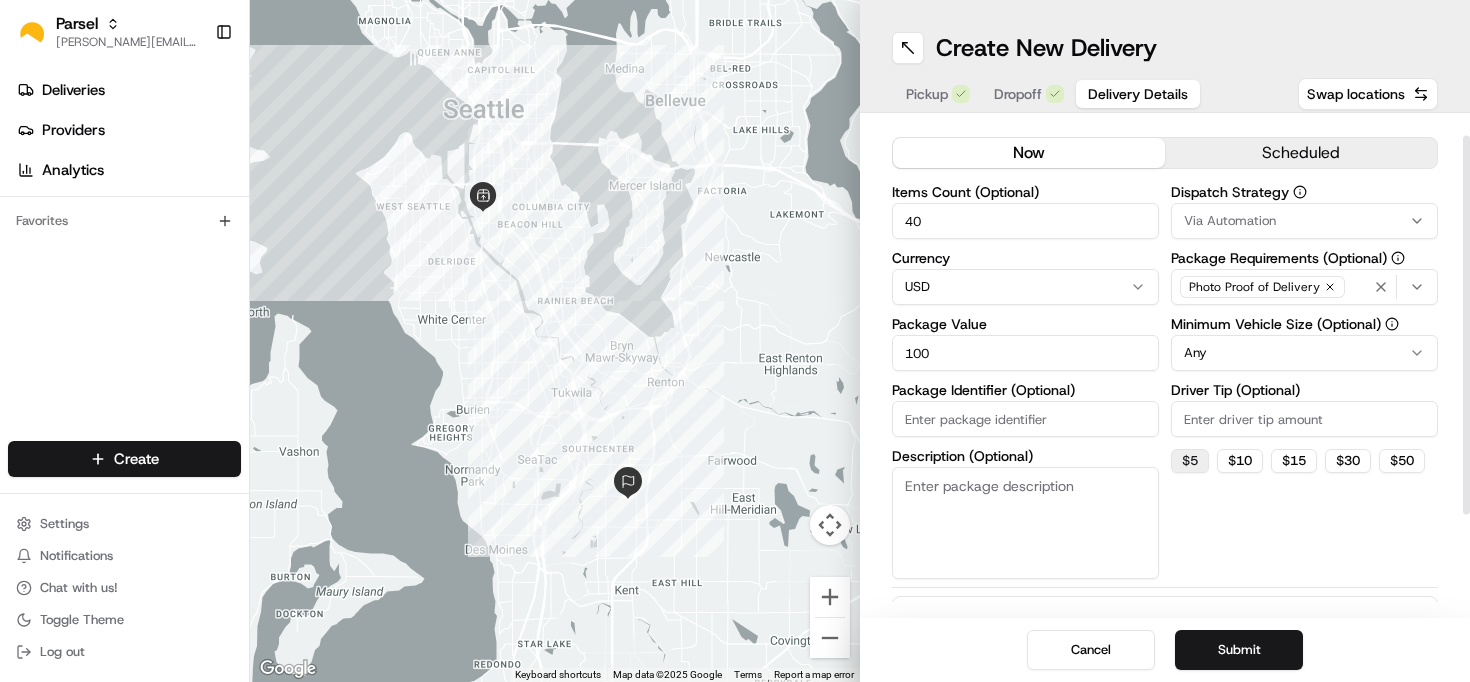 click on "$ 5" at bounding box center [1190, 461] 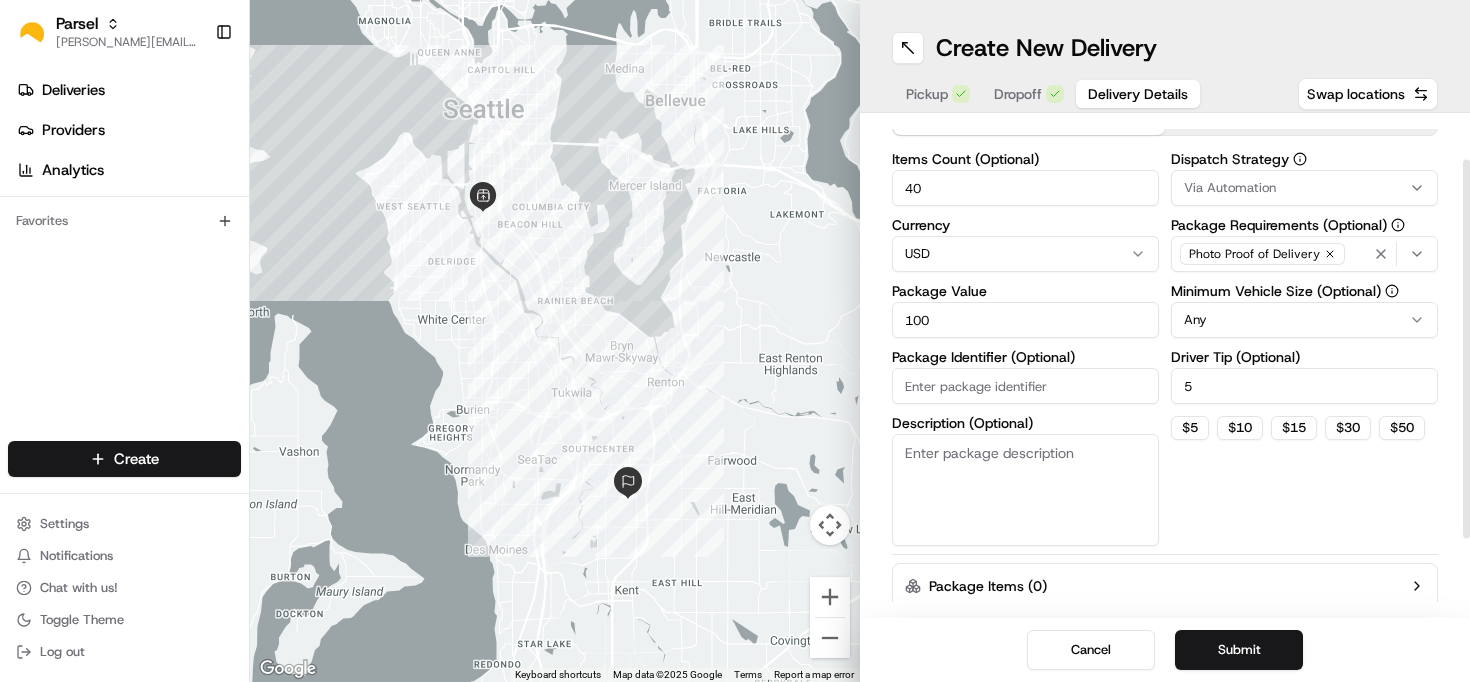 scroll, scrollTop: 65, scrollLeft: 0, axis: vertical 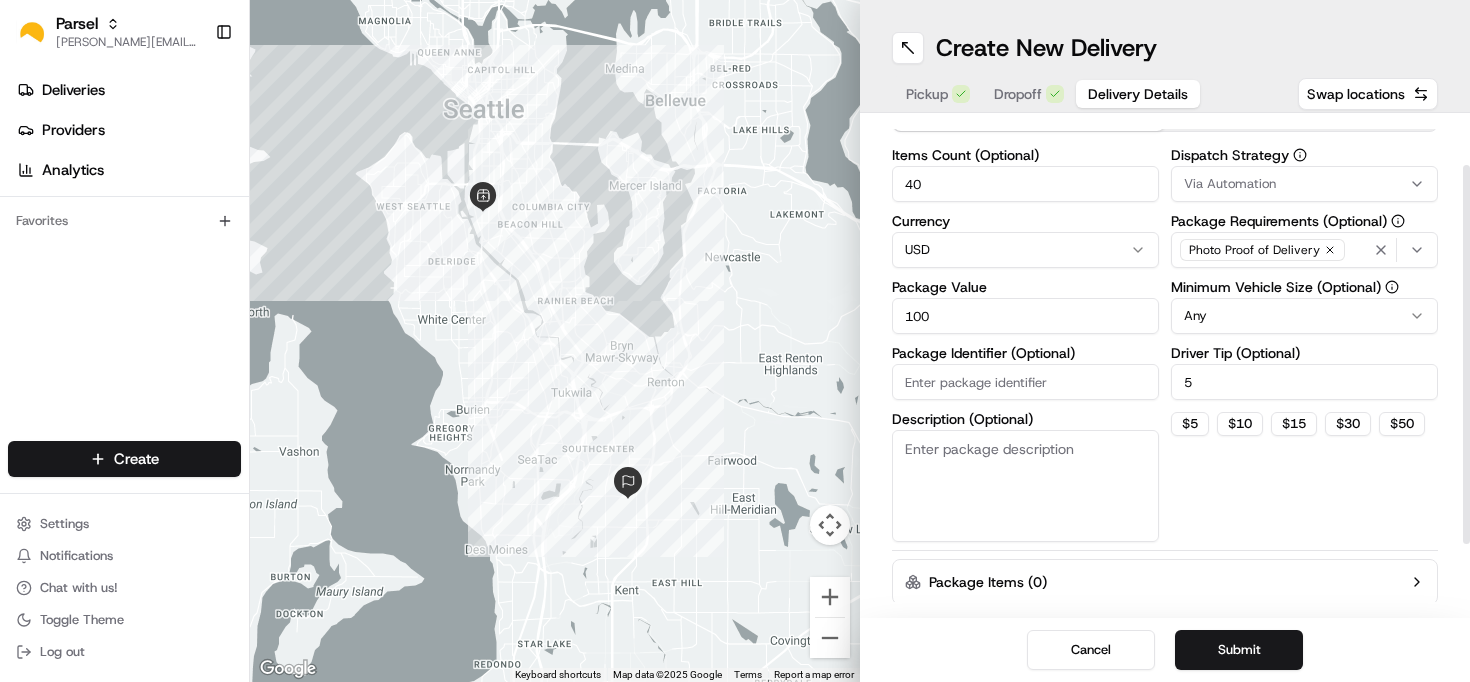 click on "Parsel [EMAIL_ADDRESS][PERSON_NAME][DOMAIN_NAME] Toggle Sidebar Deliveries Providers Analytics Favorites Main Menu Members & Organization Organization Users Roles Preferences Customization Tracking Orchestration Automations Dispatch Strategy Locations Pickup Locations Dropoff Locations Billing Billing Refund Requests Integrations Notification Triggers Webhooks API Keys Request Logs Create Settings Notifications Chat with us! Toggle Theme Log out ← Move left → Move right ↑ Move up ↓ Move down + Zoom in - Zoom out Home Jump left by 75% End Jump right by 75% Page Up Jump up by 75% Page Down Jump down by 75% Keyboard shortcuts Map Data Map data ©2025 Google Map data ©2025 Google 2 km  Click to toggle between metric and imperial units Terms Report a map error Create New Delivery Pickup Dropoff Delivery Details Swap locations Delivery Details now scheduled Items Count (Optional) 40 Currency USD Package Value 100 Package Identifier (Optional) Description (Optional) Dispatch Strategy Via Automation Any 5 $" at bounding box center [735, 341] 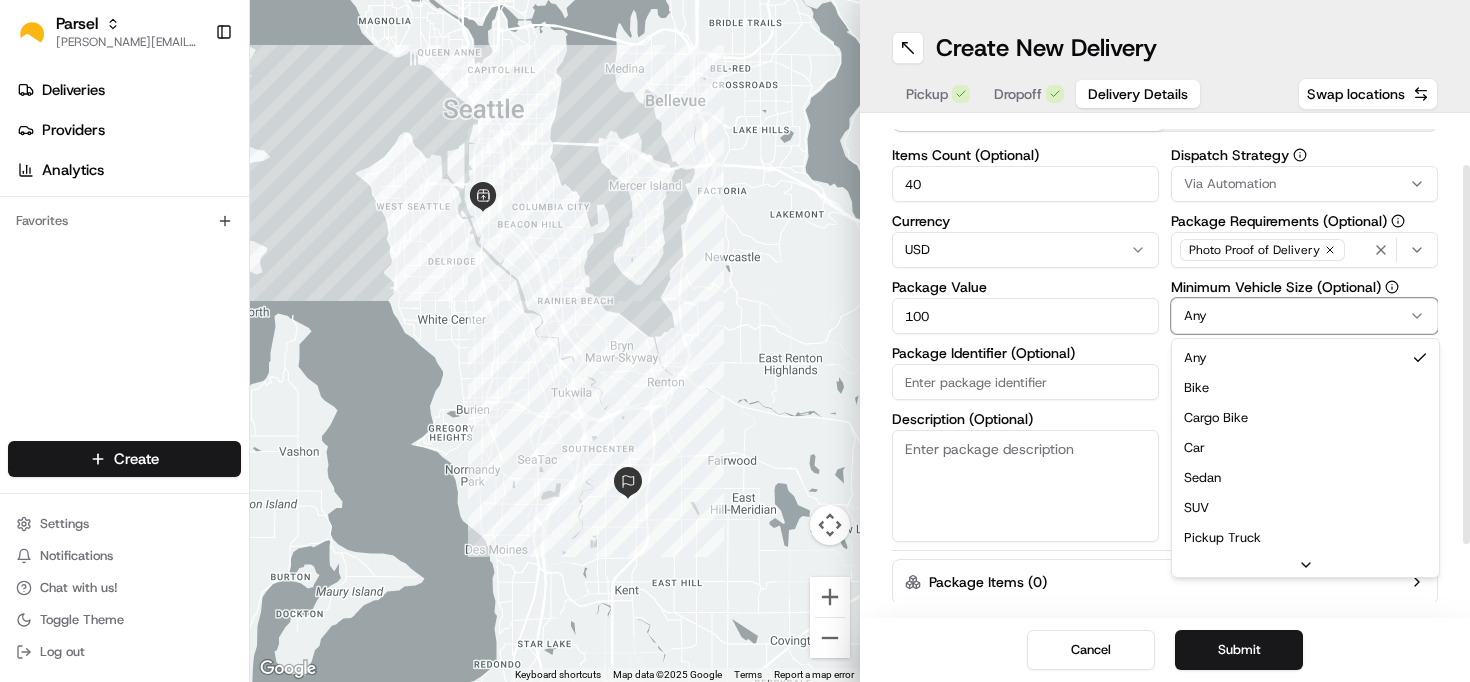 click on "Parsel [EMAIL_ADDRESS][PERSON_NAME][DOMAIN_NAME] Toggle Sidebar Deliveries Providers Analytics Favorites Main Menu Members & Organization Organization Users Roles Preferences Customization Tracking Orchestration Automations Dispatch Strategy Locations Pickup Locations Dropoff Locations Billing Billing Refund Requests Integrations Notification Triggers Webhooks API Keys Request Logs Create Settings Notifications Chat with us! Toggle Theme Log out ← Move left → Move right ↑ Move up ↓ Move down + Zoom in - Zoom out Home Jump left by 75% End Jump right by 75% Page Up Jump up by 75% Page Down Jump down by 75% Keyboard shortcuts Map Data Map data ©2025 Google Map data ©2025 Google 2 km  Click to toggle between metric and imperial units Terms Report a map error Create New Delivery Pickup Dropoff Delivery Details Swap locations Delivery Details now scheduled Items Count (Optional) 40 Currency USD Package Value 100 Package Identifier (Optional) Description (Optional) Dispatch Strategy Via Automation Any Any" at bounding box center (735, 341) 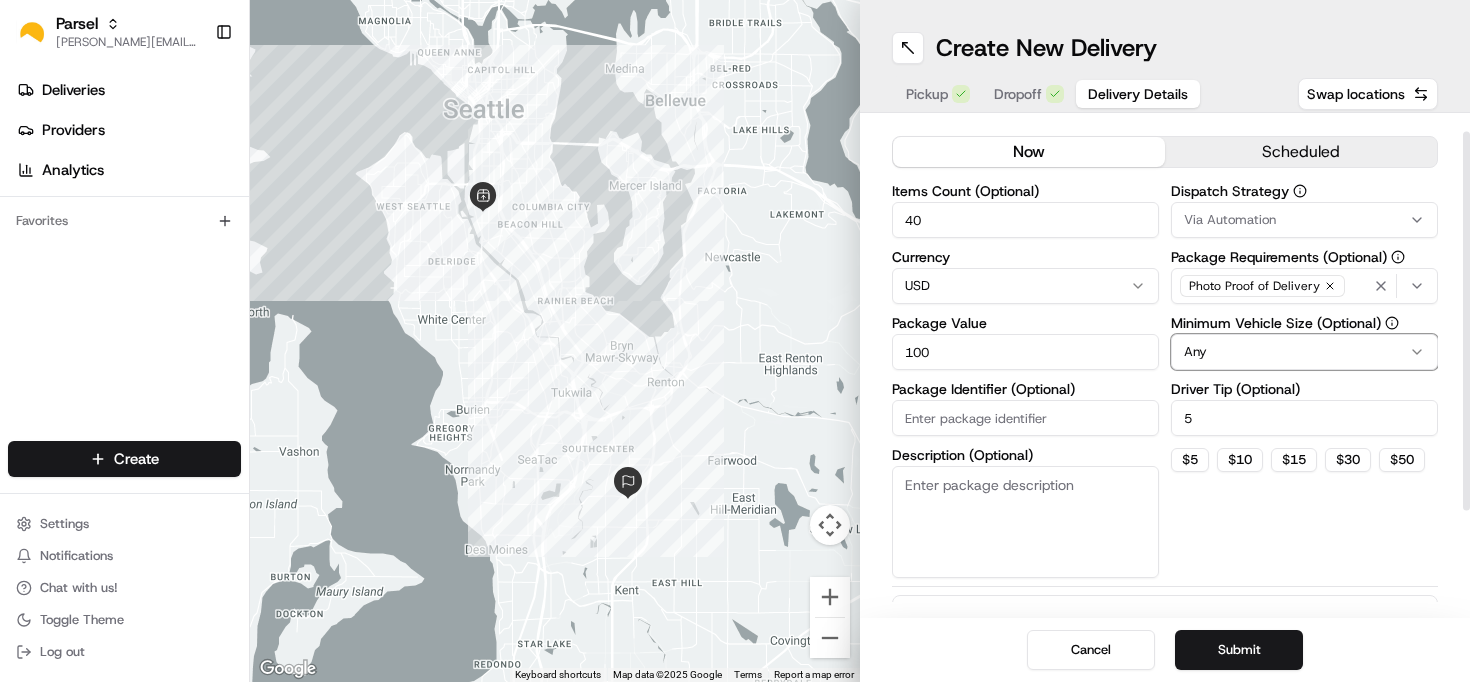 scroll, scrollTop: 0, scrollLeft: 0, axis: both 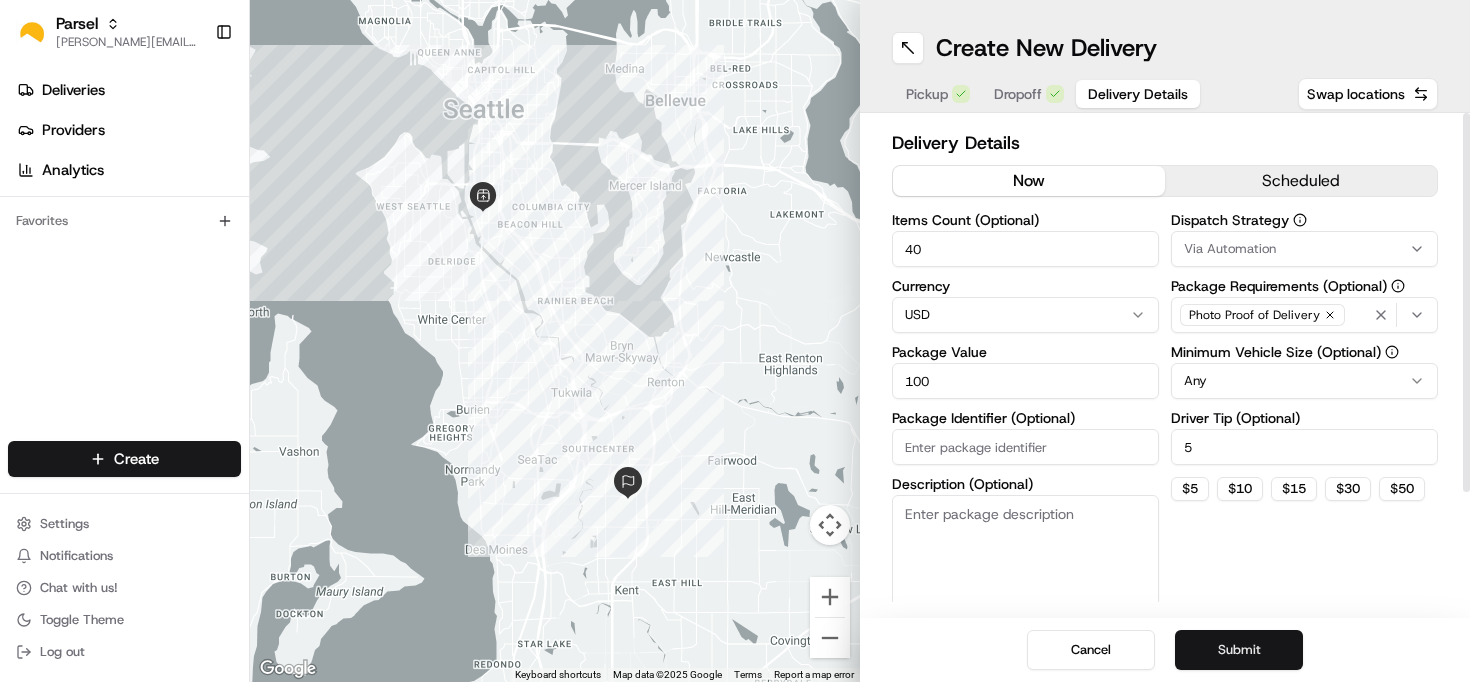 click on "Submit" at bounding box center (1239, 650) 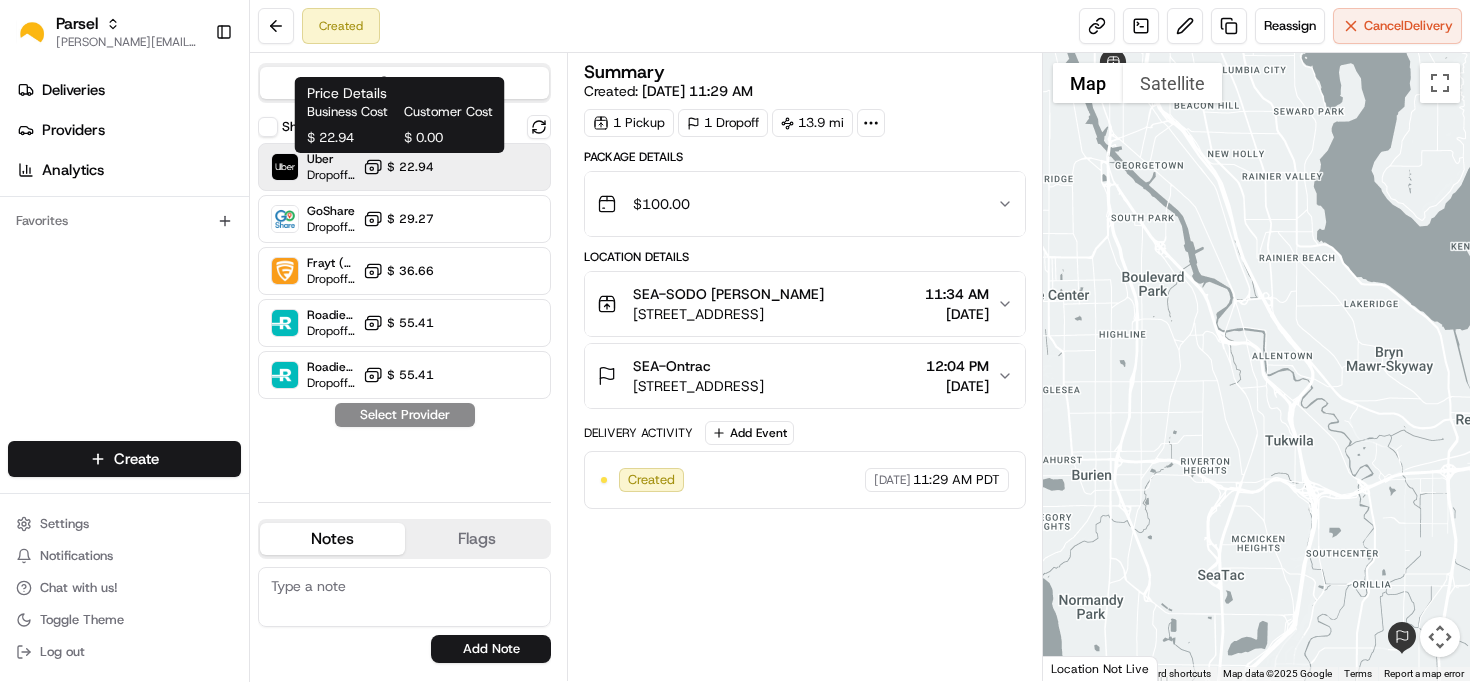 click on "$   22.94" at bounding box center (410, 167) 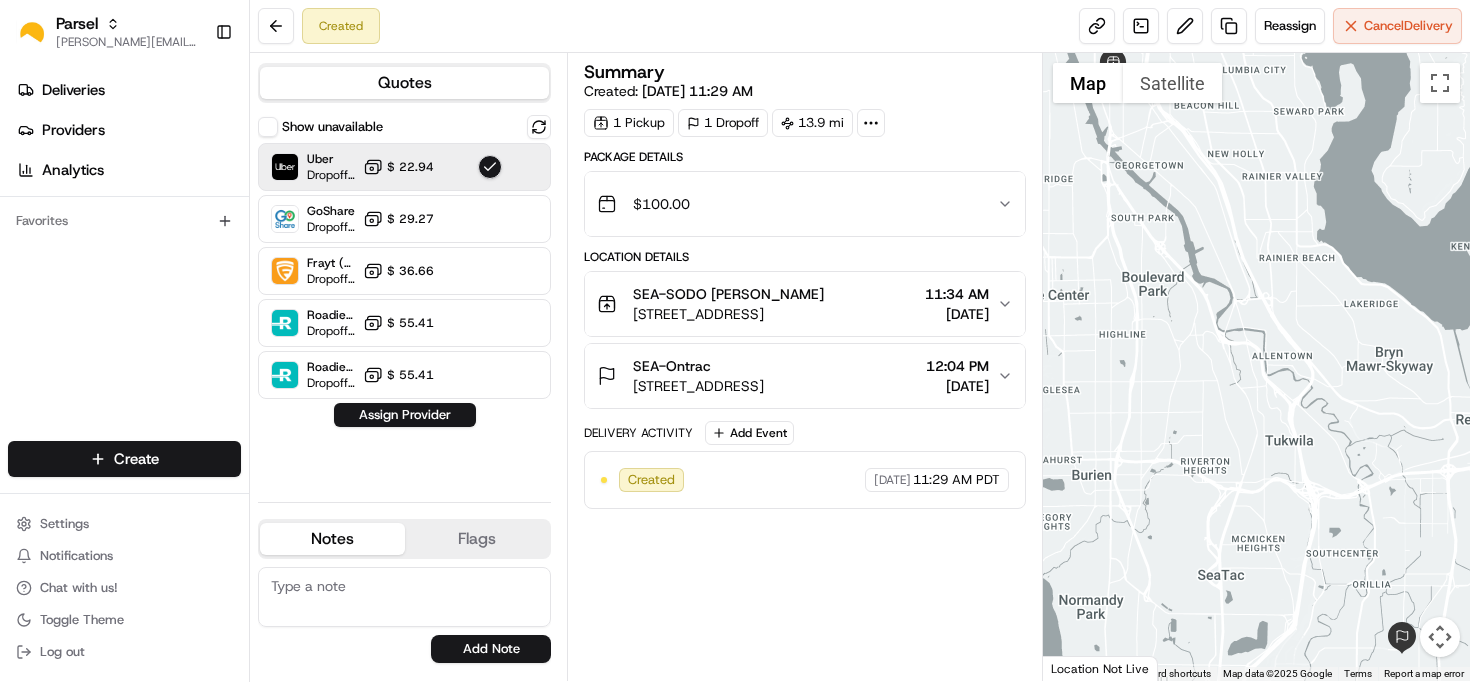 click 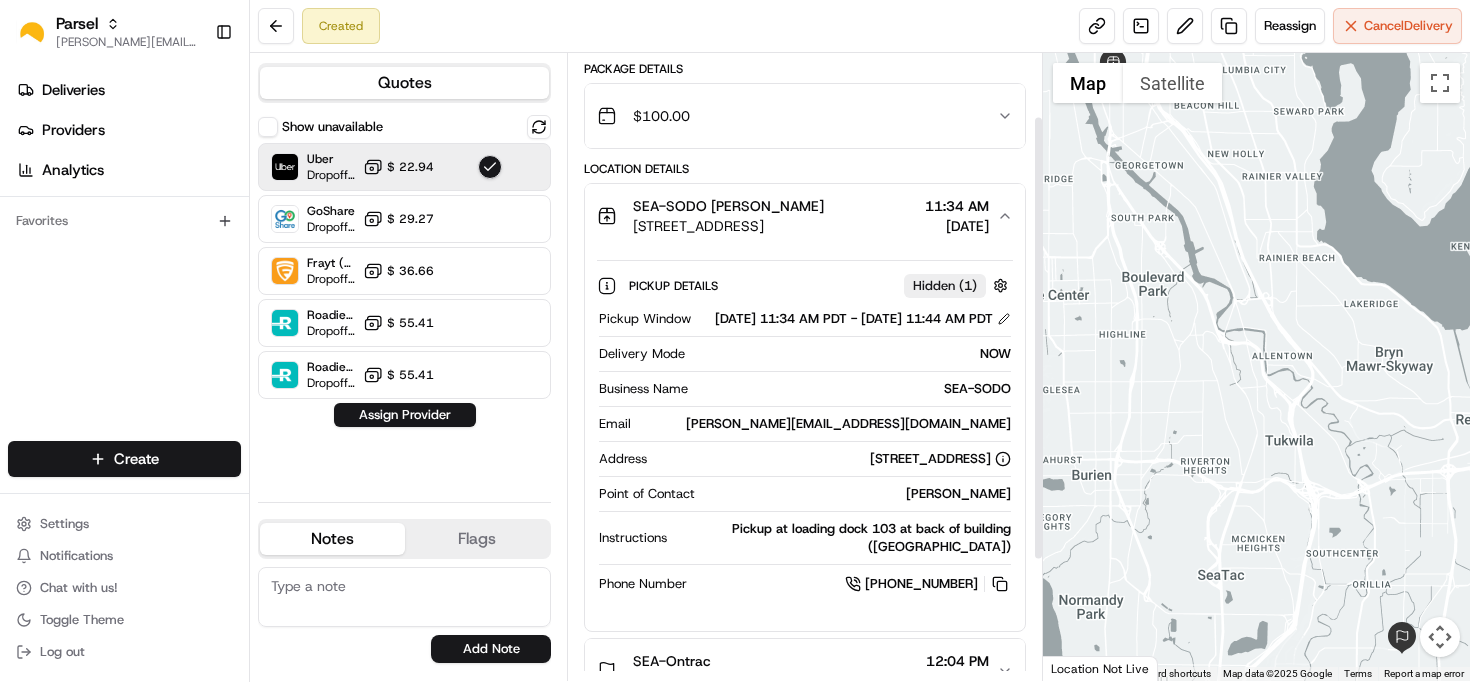 scroll, scrollTop: 89, scrollLeft: 0, axis: vertical 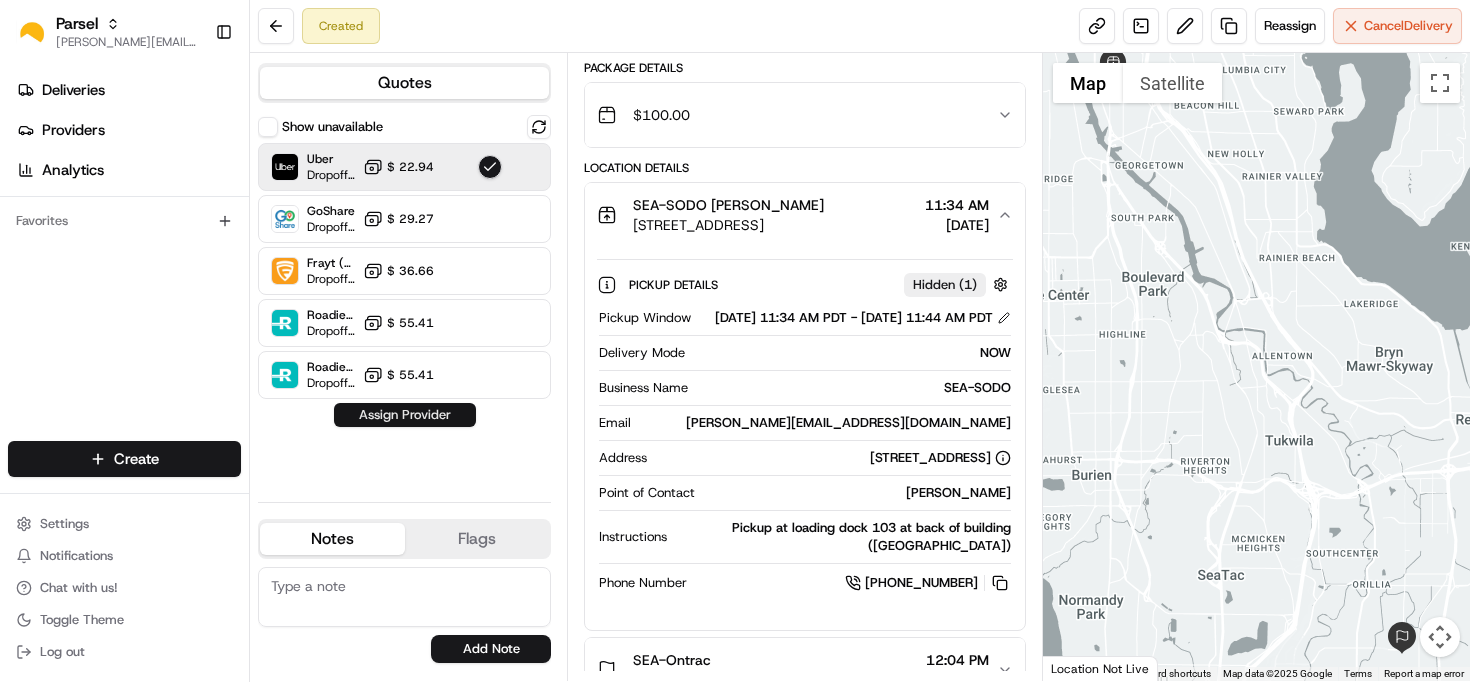 click on "Assign Provider" at bounding box center [405, 415] 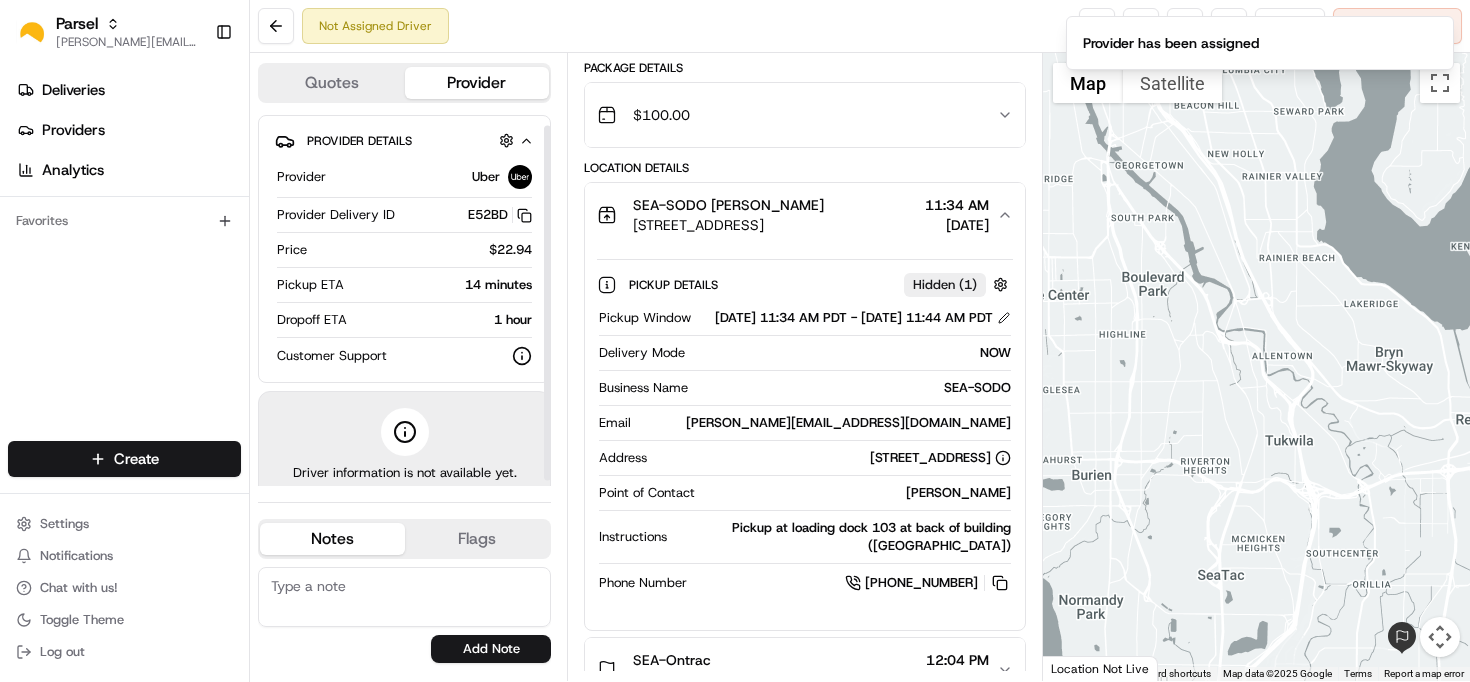 scroll, scrollTop: 17, scrollLeft: 0, axis: vertical 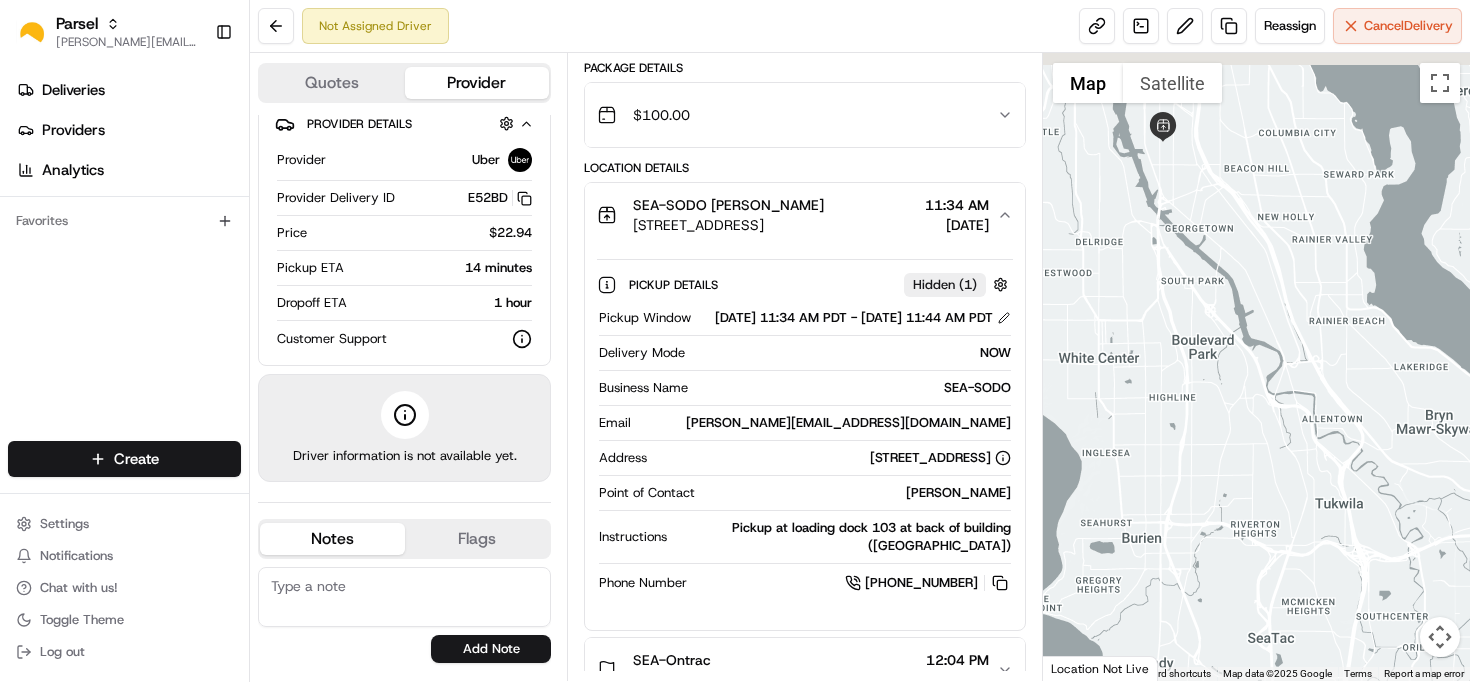 drag, startPoint x: 1123, startPoint y: 234, endPoint x: 1144, endPoint y: 307, distance: 75.96052 